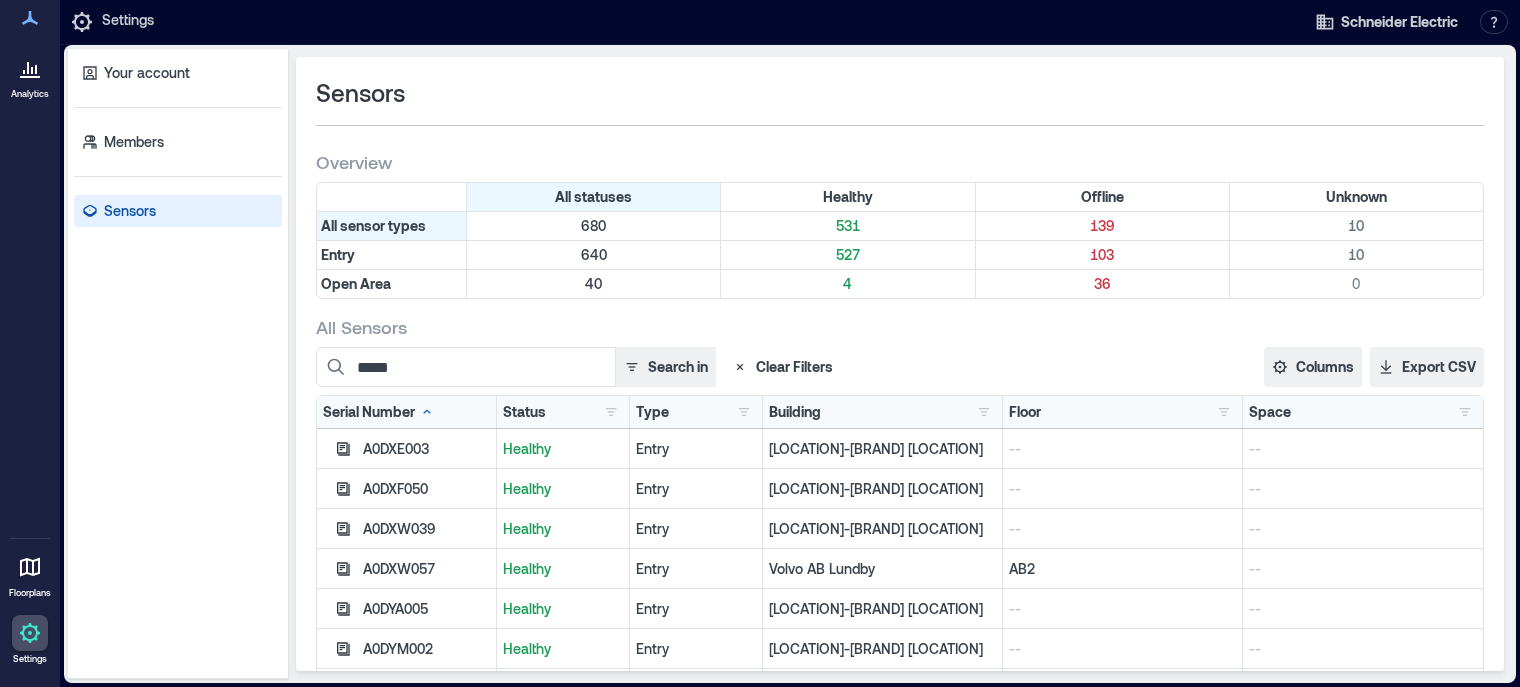 scroll, scrollTop: 0, scrollLeft: 0, axis: both 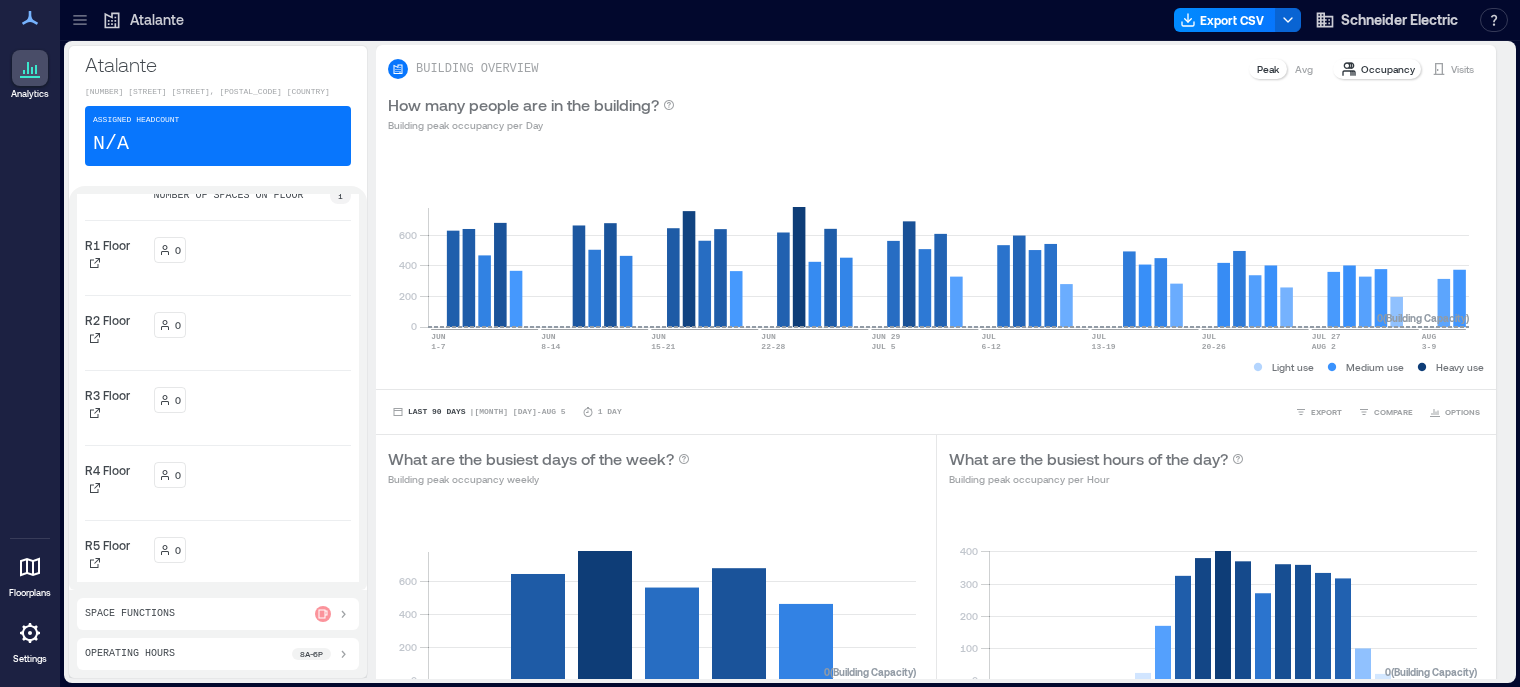 click 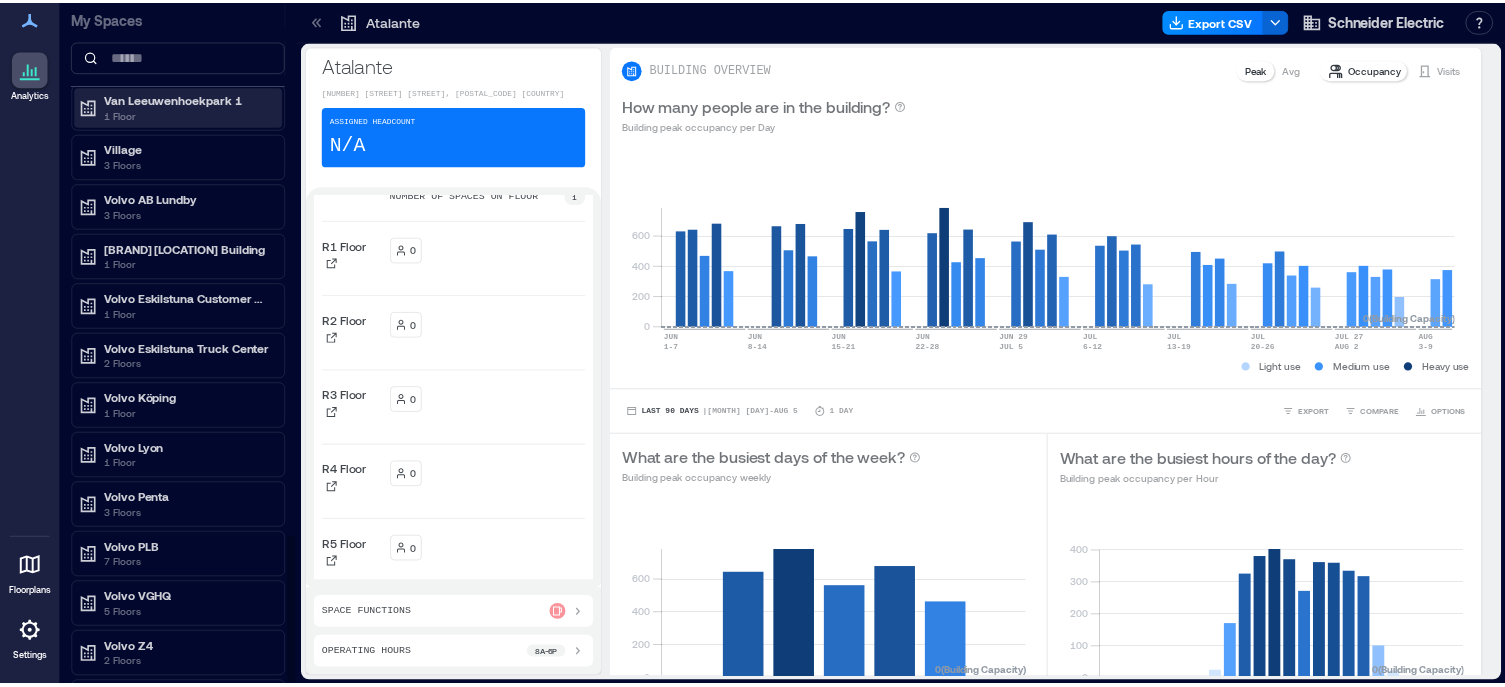 scroll, scrollTop: 2500, scrollLeft: 0, axis: vertical 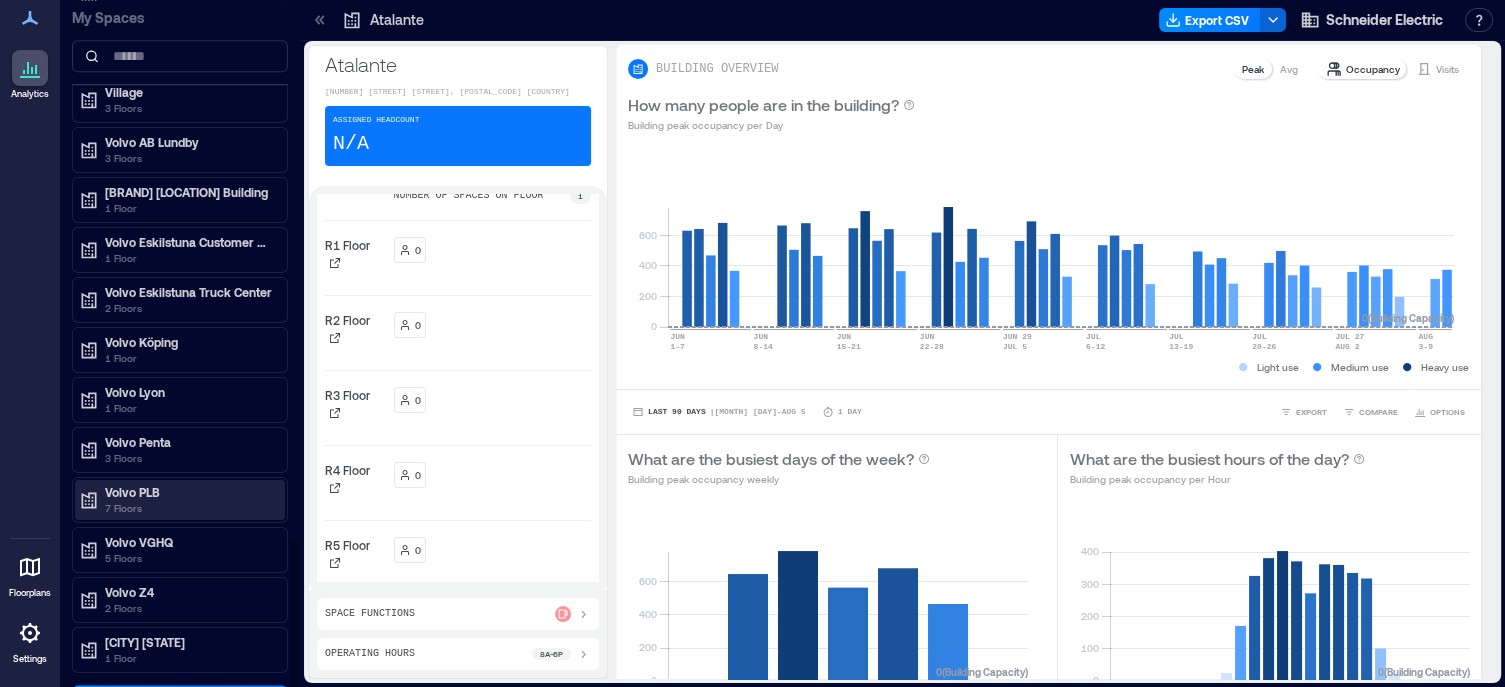 click on "Volvo PLB" at bounding box center (189, 492) 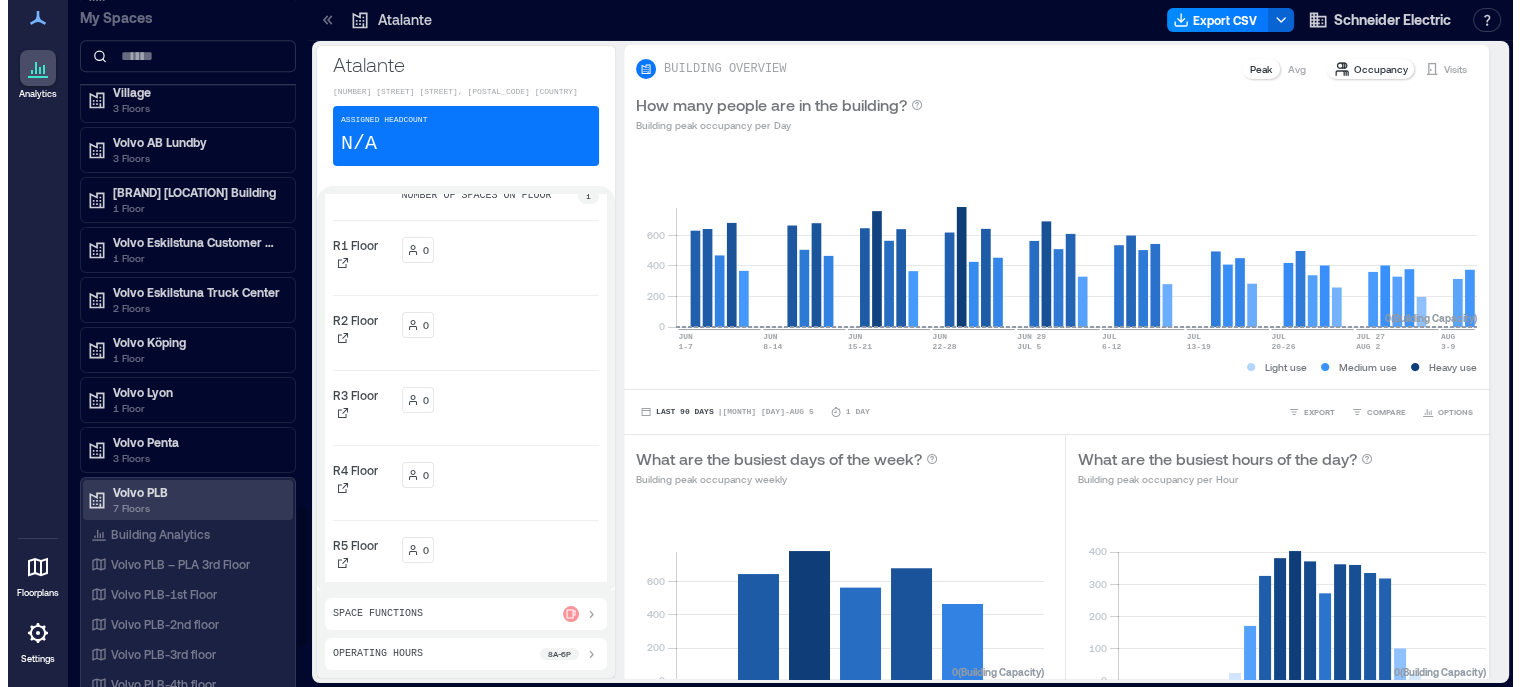 scroll, scrollTop: 2600, scrollLeft: 0, axis: vertical 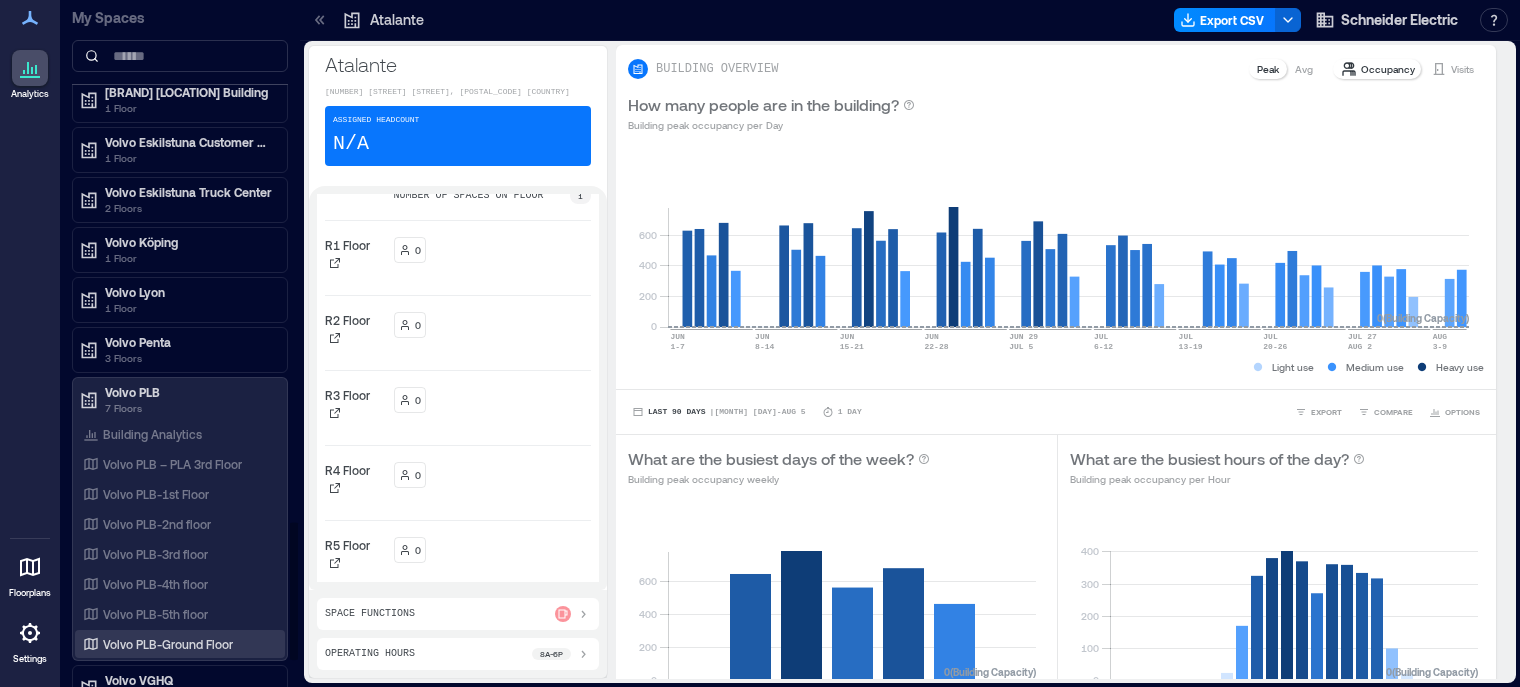 click on "Volvo PLB-Ground Floor" at bounding box center (168, 644) 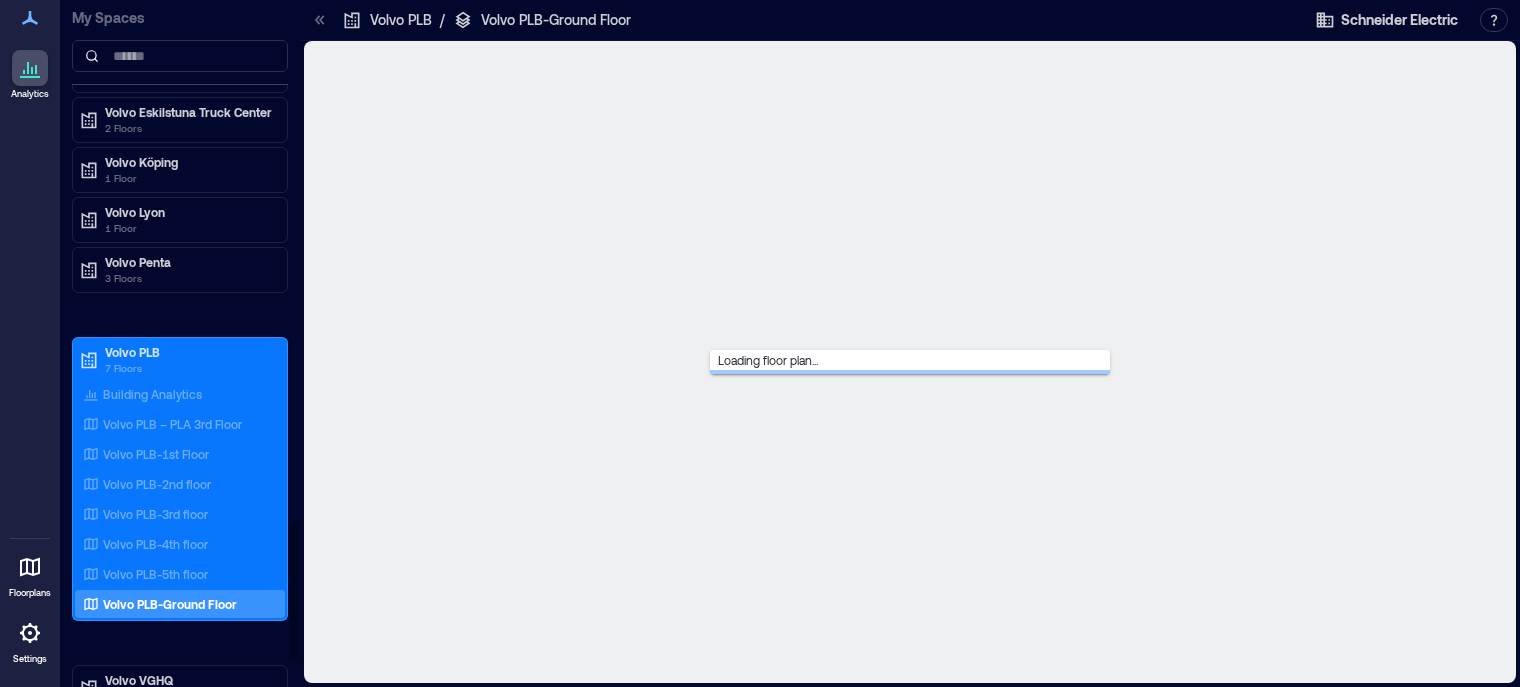 scroll, scrollTop: 2520, scrollLeft: 0, axis: vertical 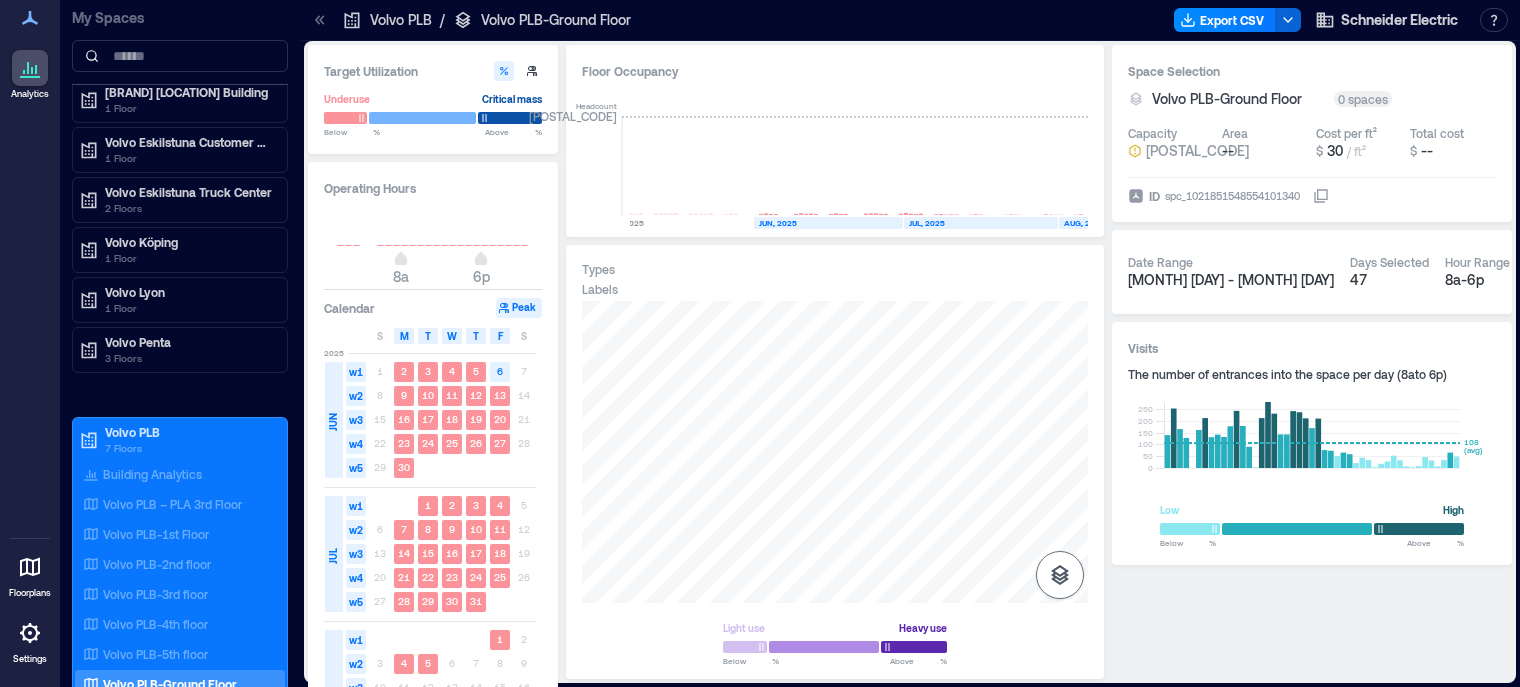 click 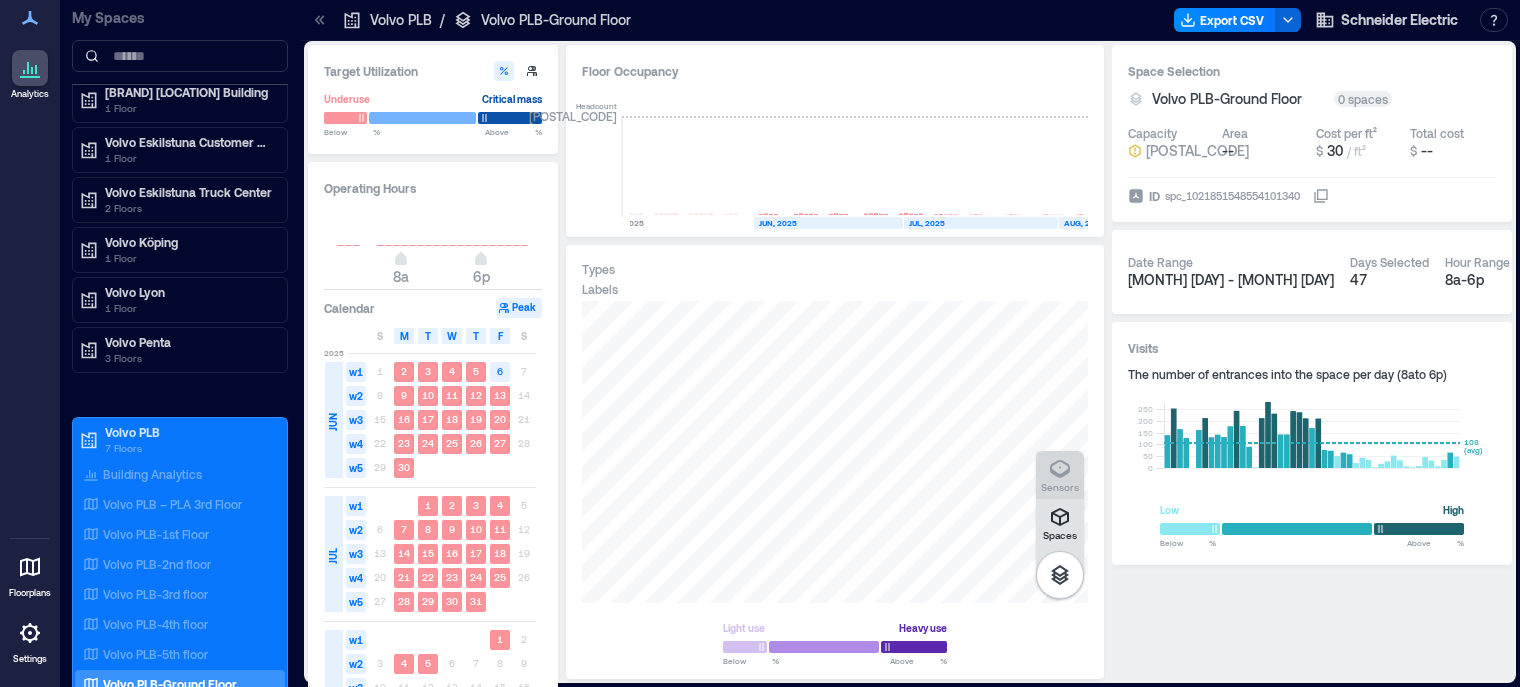 click 